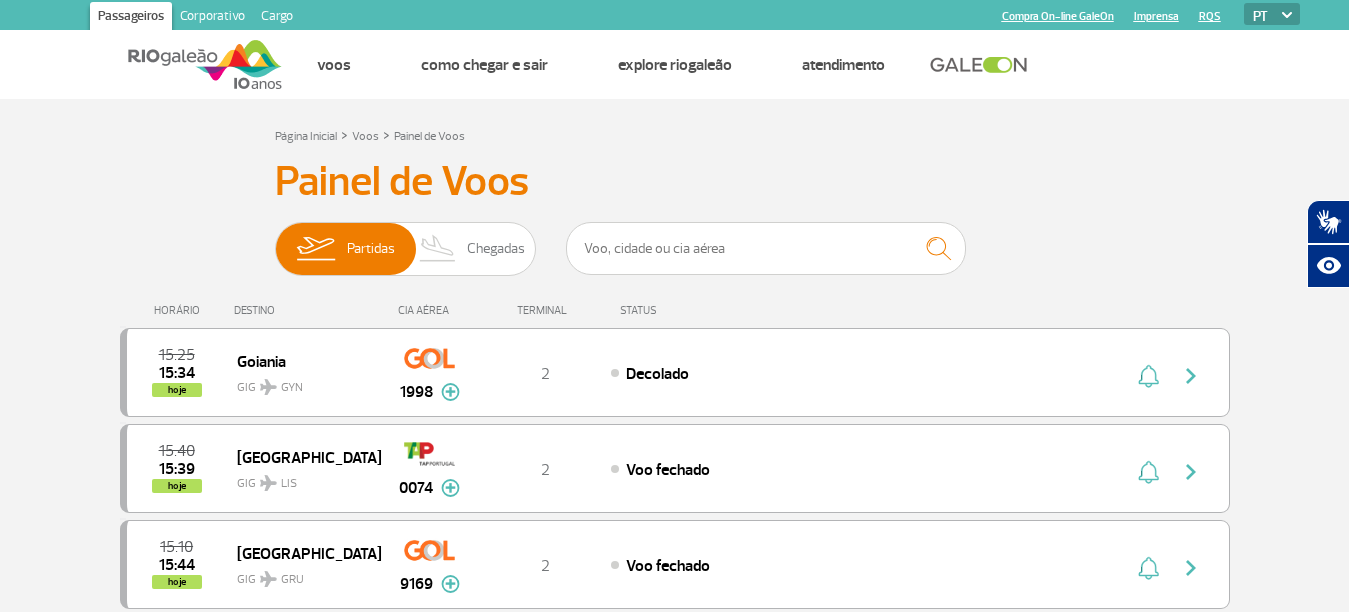 scroll, scrollTop: 0, scrollLeft: 0, axis: both 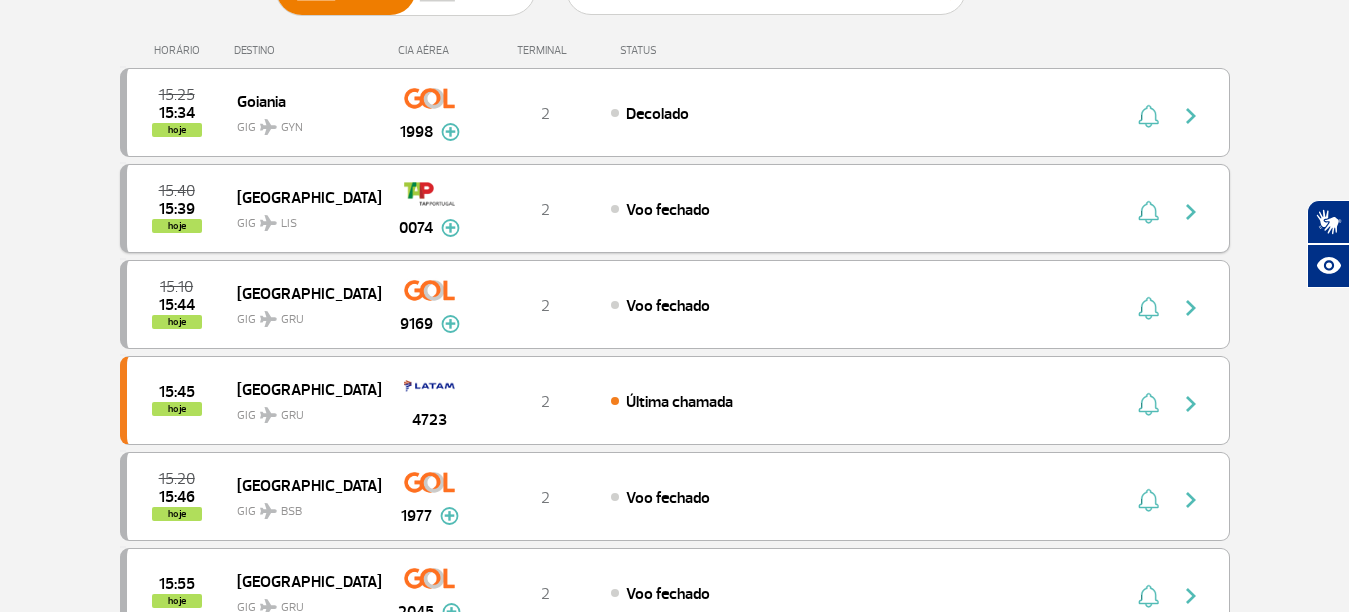 click on "Voo fechado" at bounding box center [668, 210] 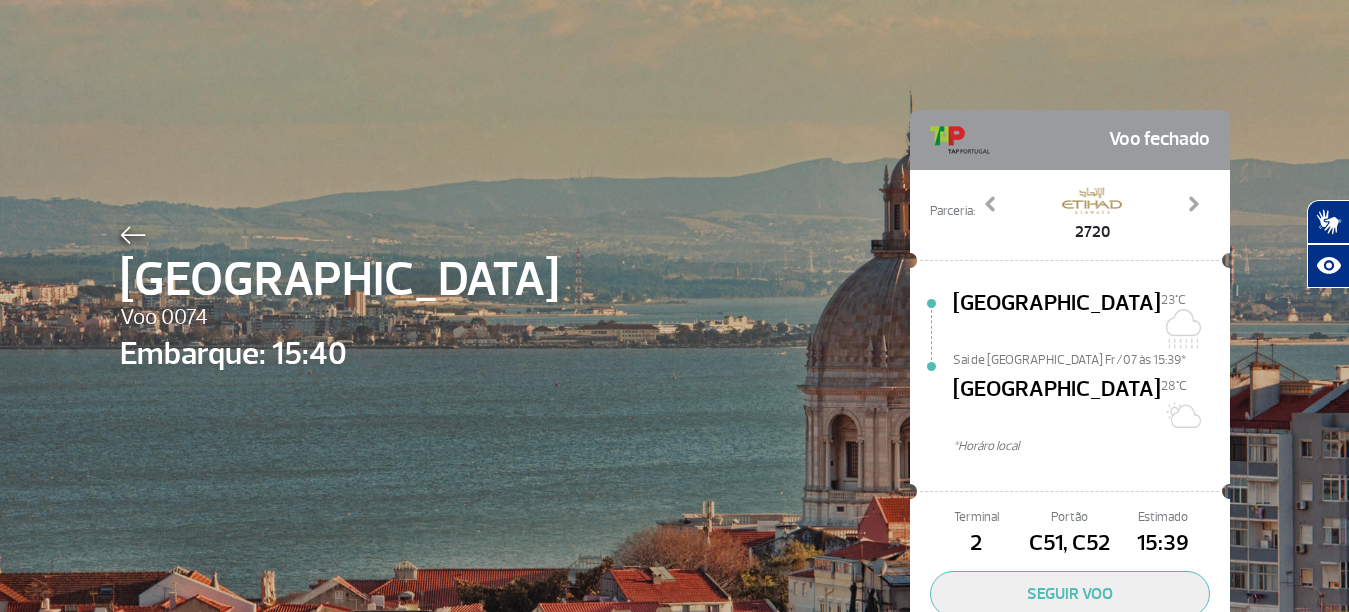 scroll, scrollTop: 0, scrollLeft: 0, axis: both 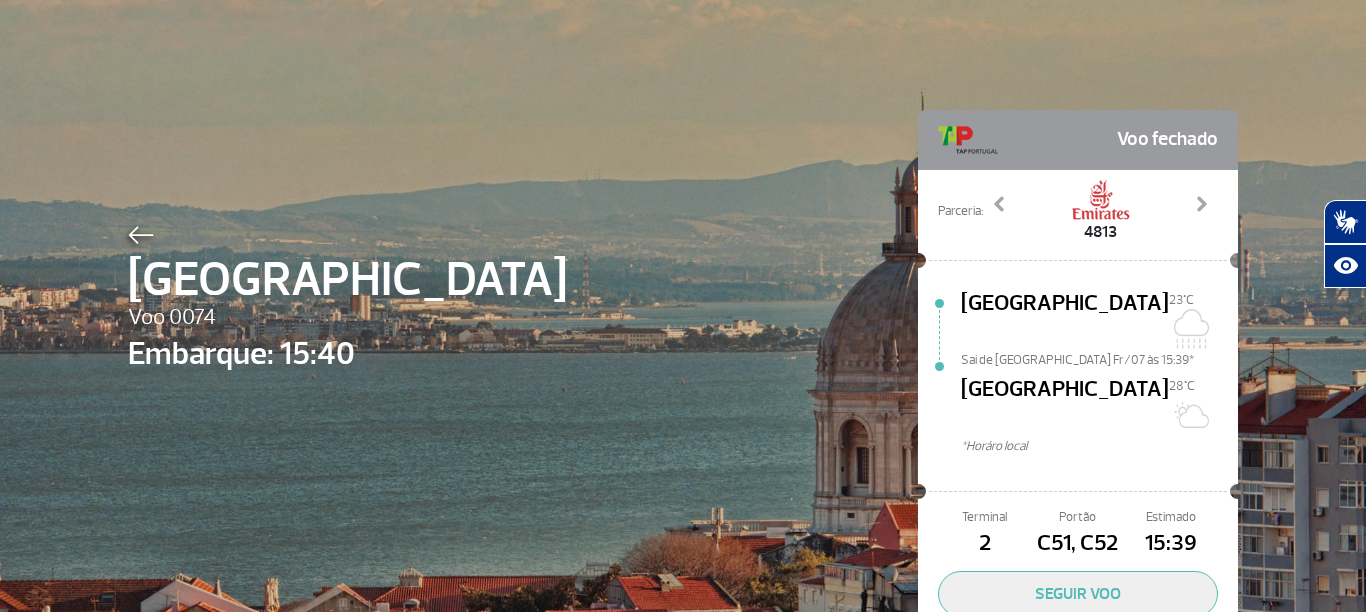 click 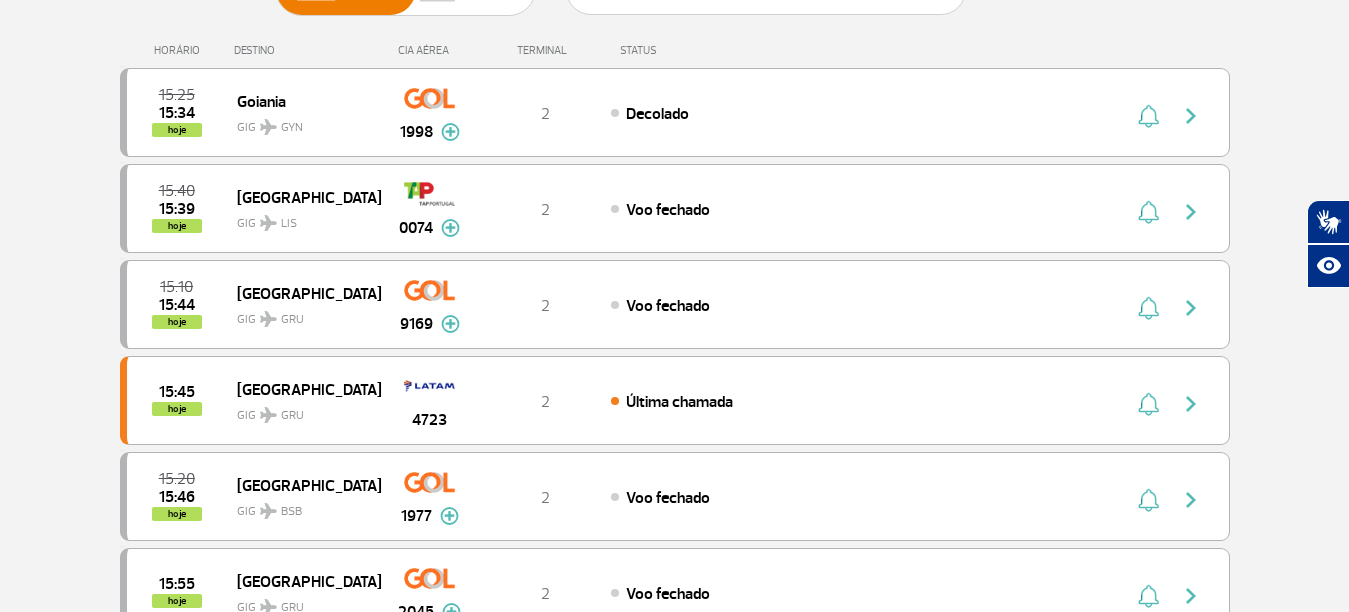 scroll, scrollTop: 153, scrollLeft: 0, axis: vertical 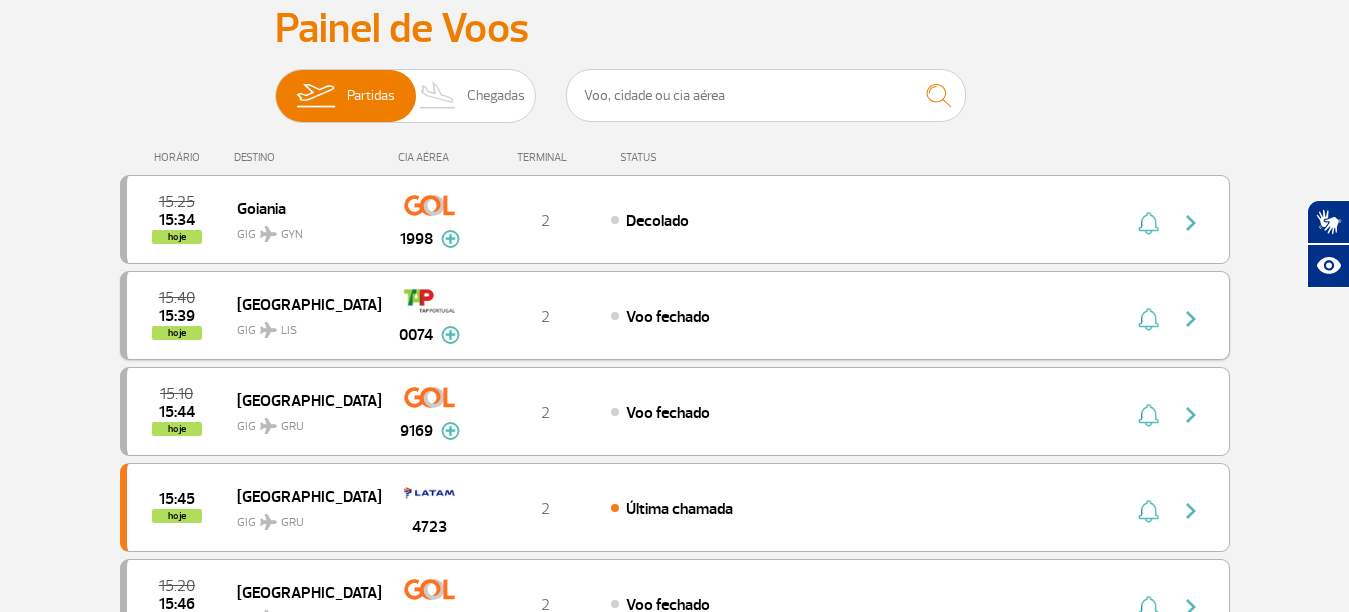 click at bounding box center (1191, 319) 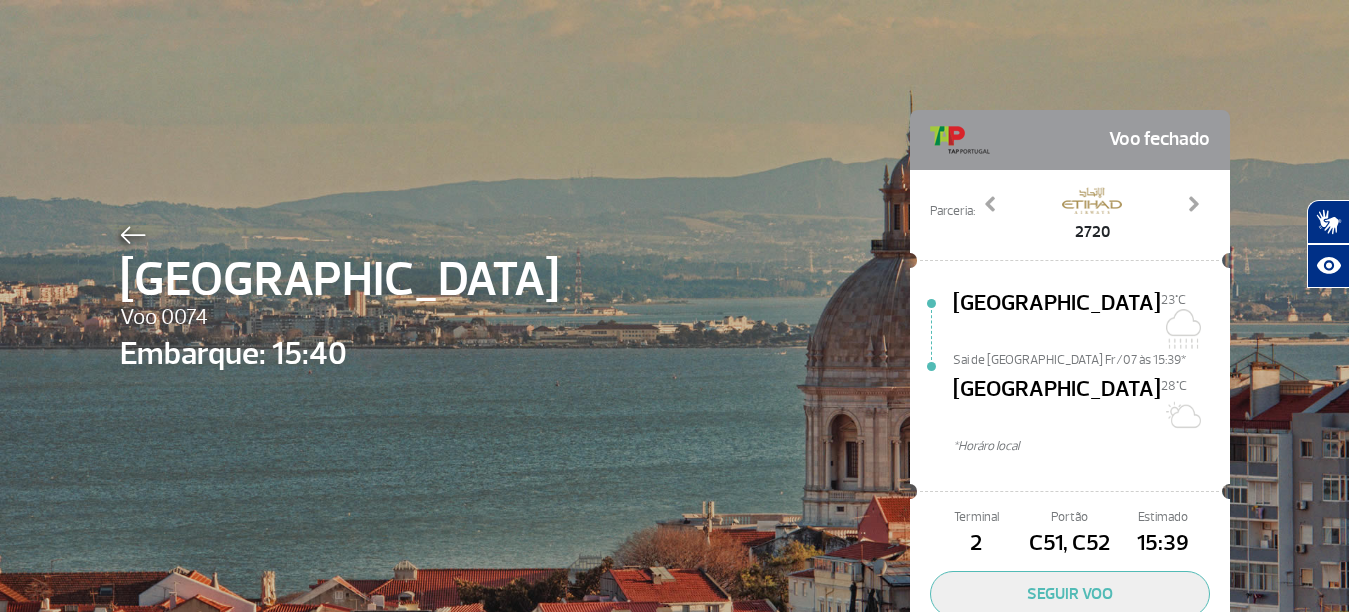 scroll, scrollTop: 0, scrollLeft: 0, axis: both 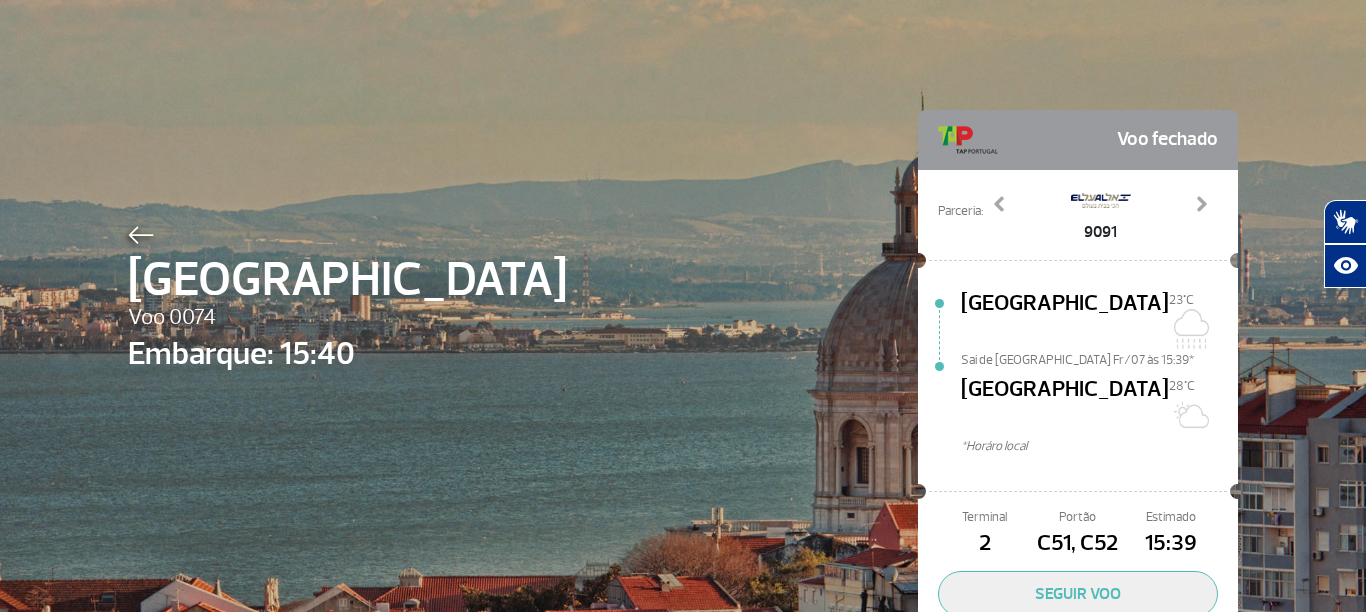 click 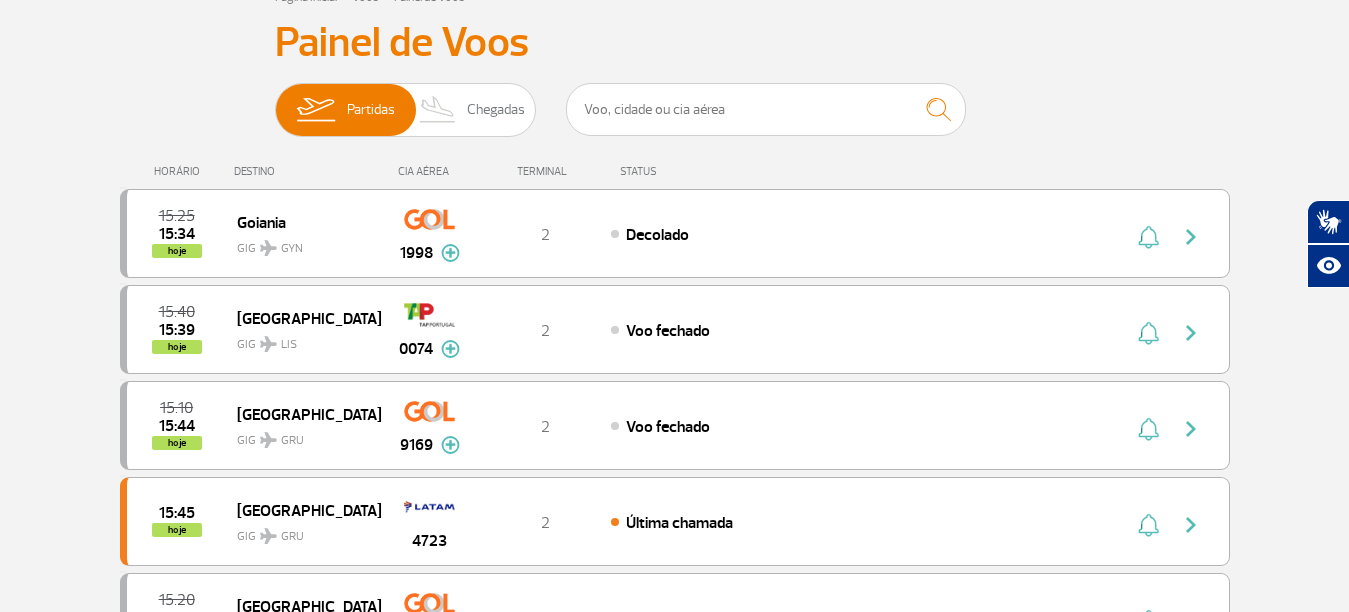 scroll, scrollTop: 120, scrollLeft: 0, axis: vertical 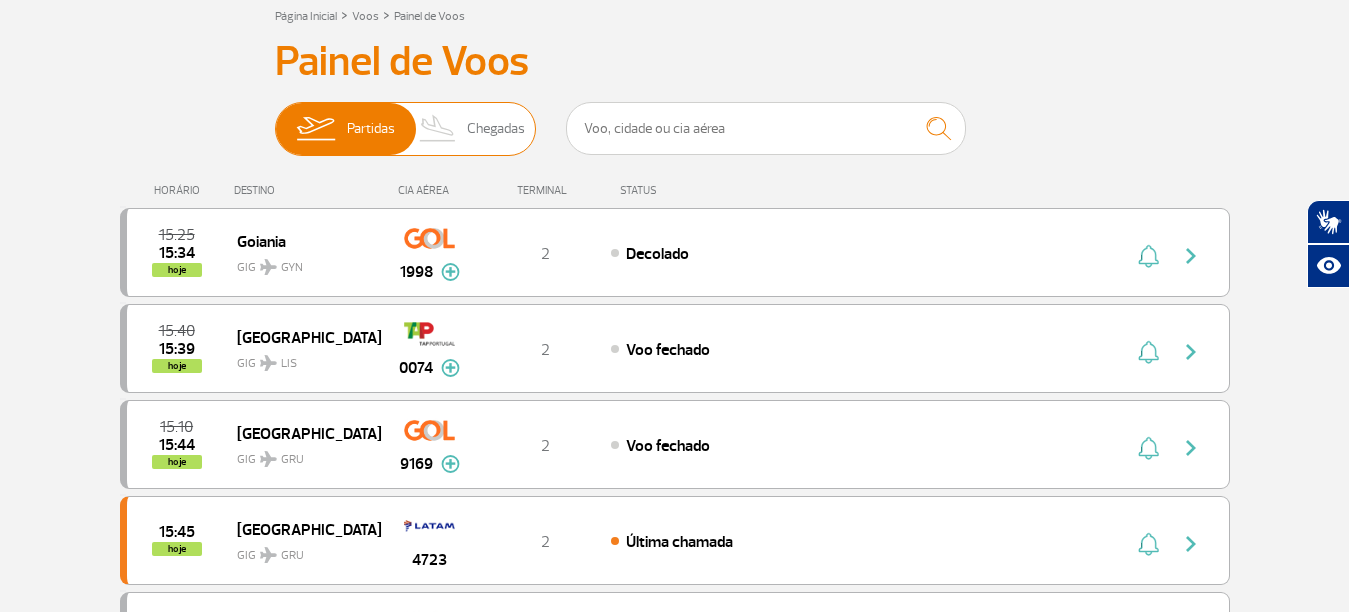 click on "Chegadas" at bounding box center (496, 129) 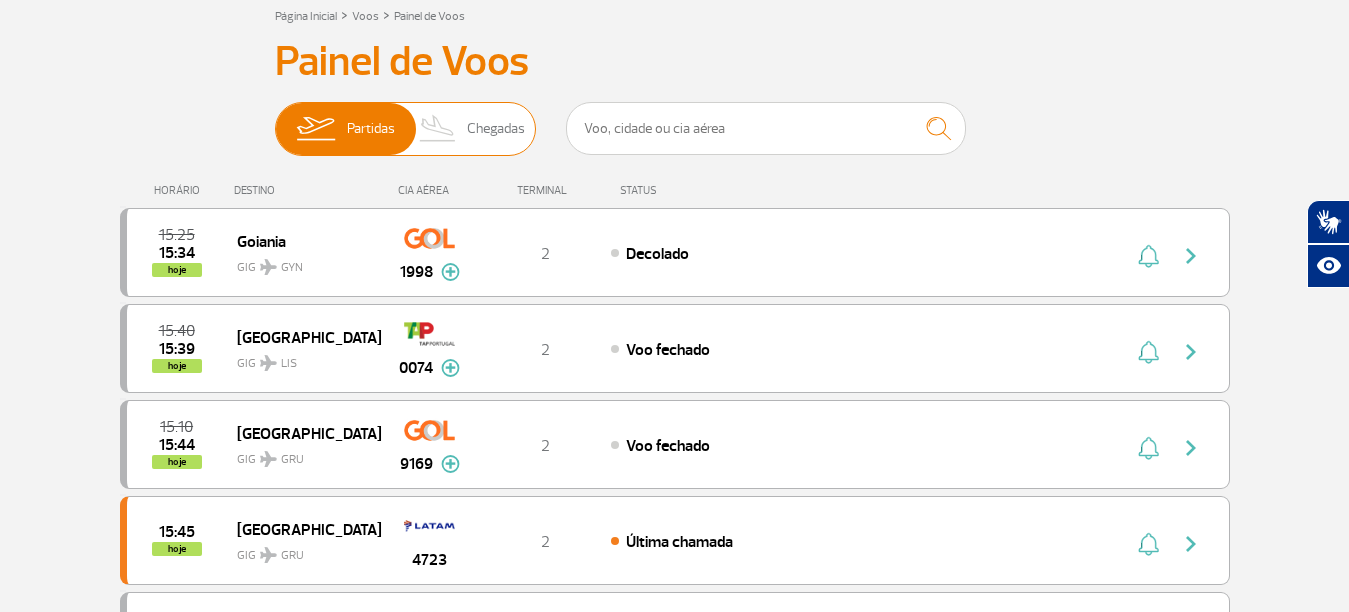 click on "Partidas   Chegadas" at bounding box center (275, 119) 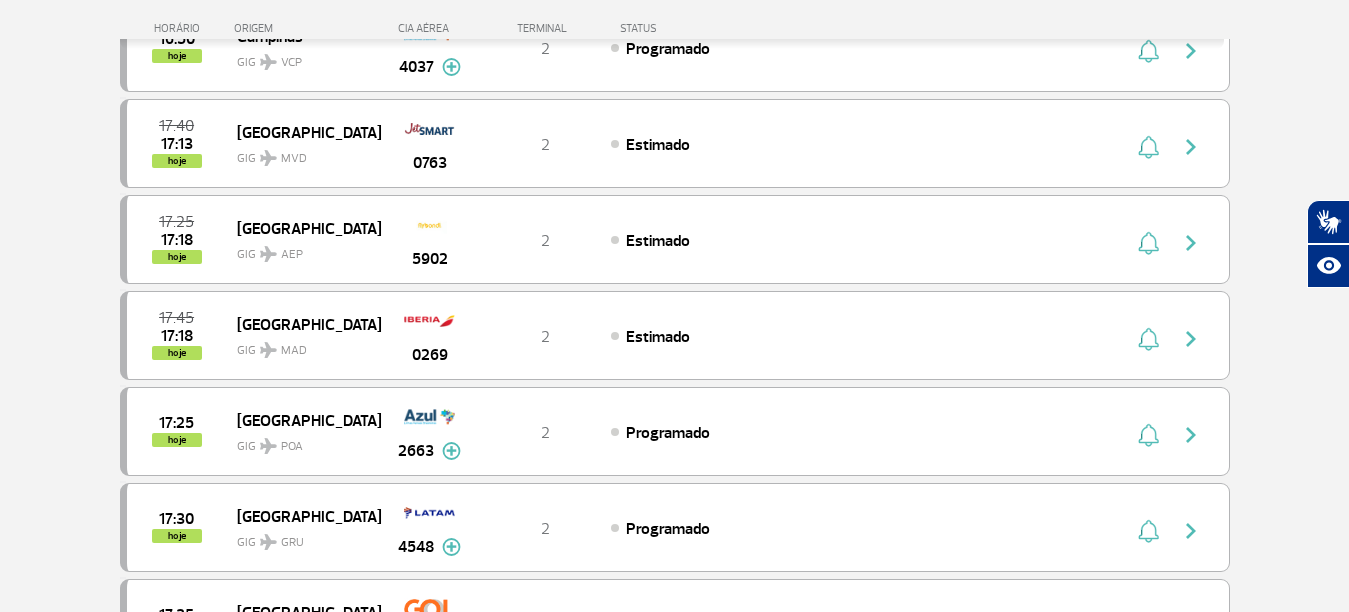 scroll, scrollTop: 1170, scrollLeft: 0, axis: vertical 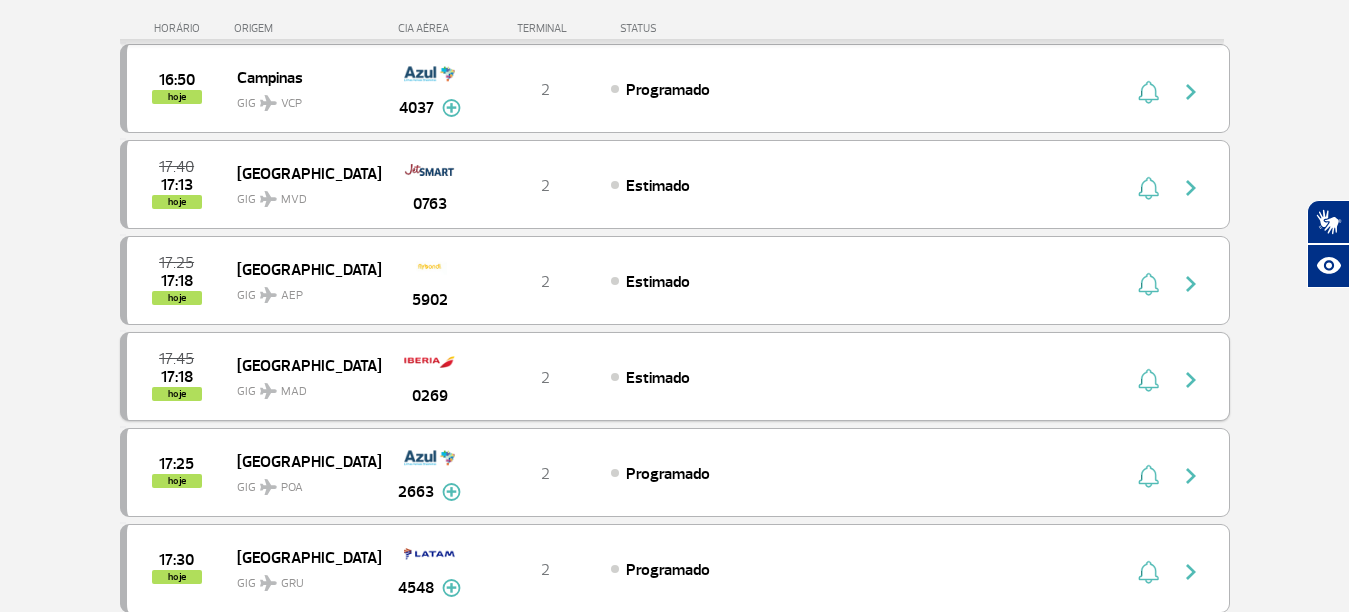 click at bounding box center (1191, 380) 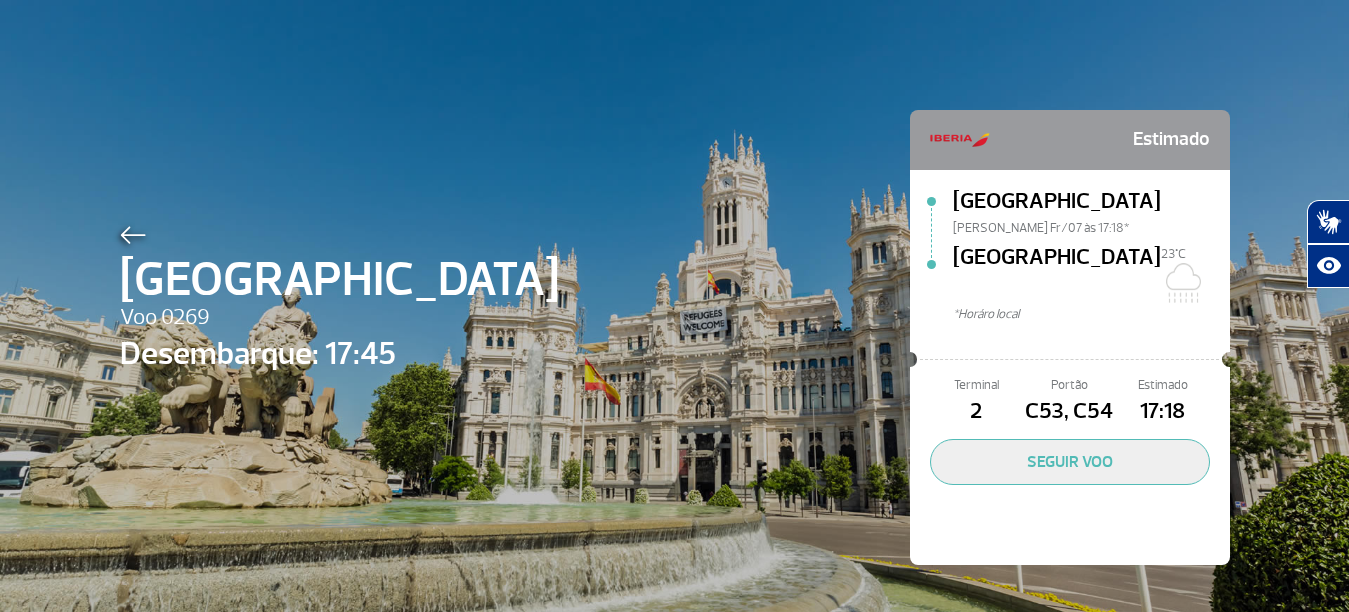 scroll, scrollTop: 0, scrollLeft: 0, axis: both 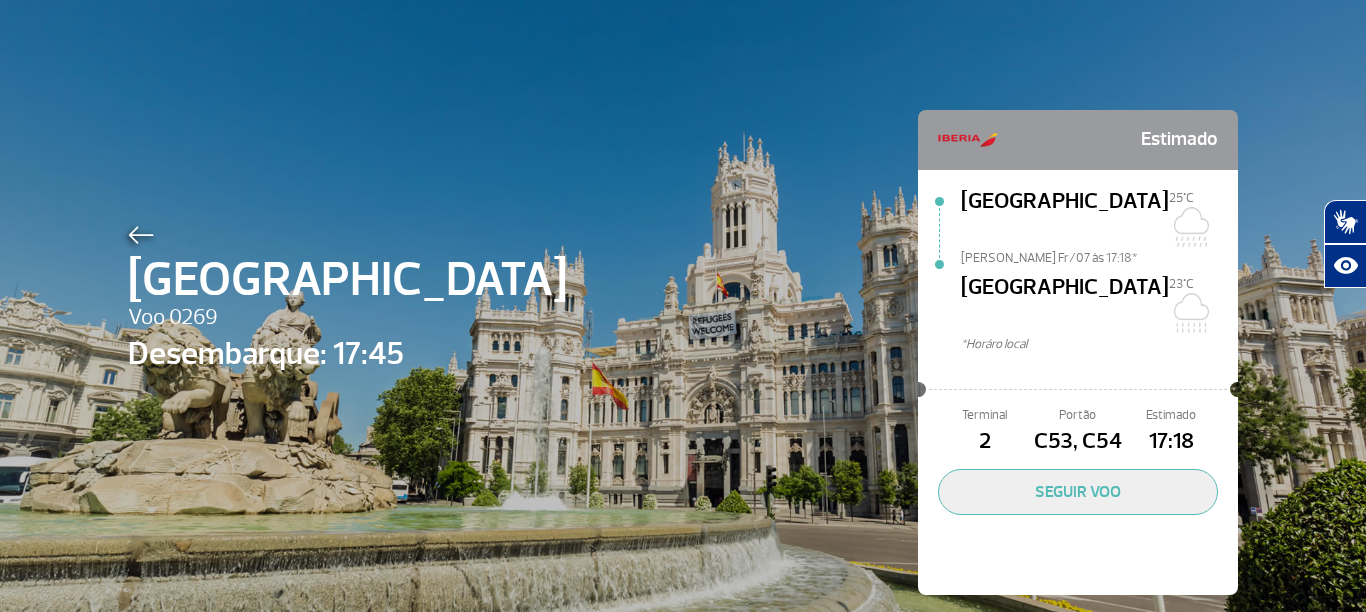 click 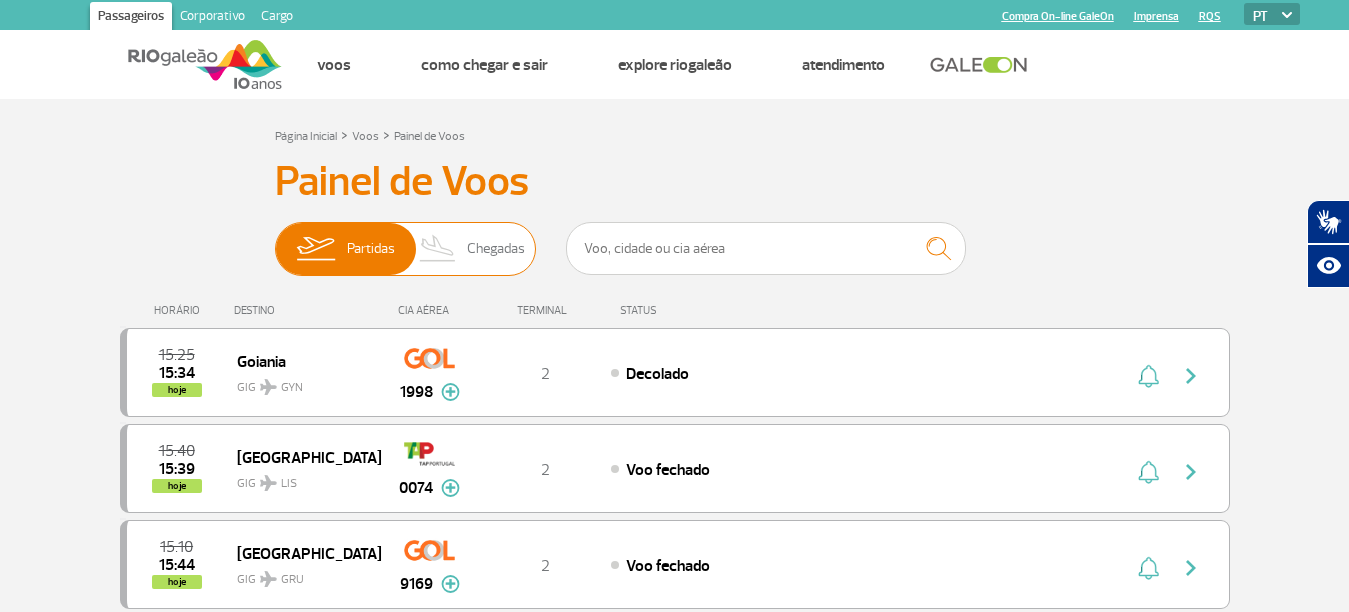 click on "Chegadas" at bounding box center (496, 249) 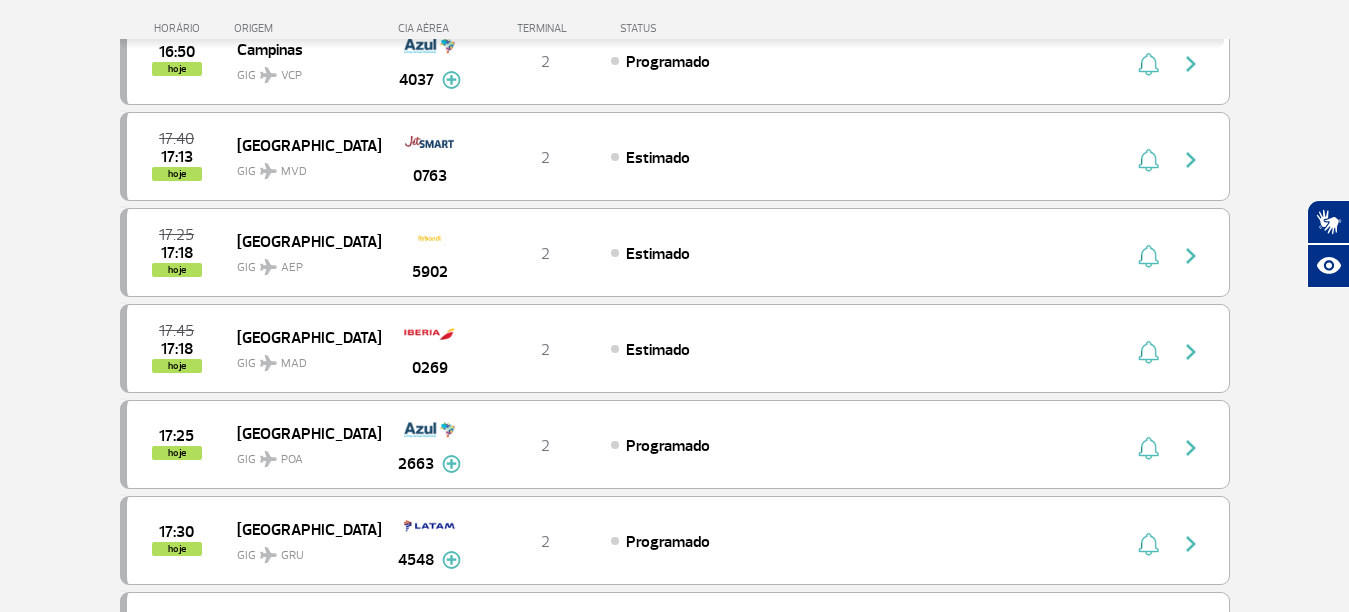 scroll, scrollTop: 1198, scrollLeft: 0, axis: vertical 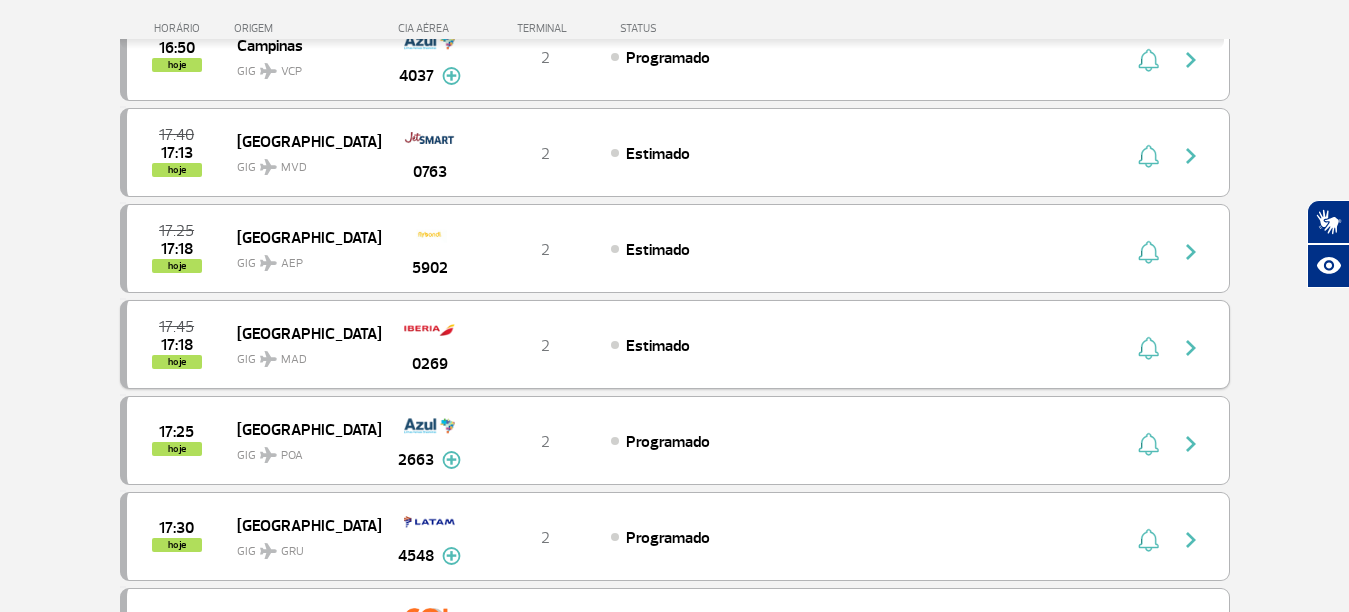 click on "2" at bounding box center (545, 346) 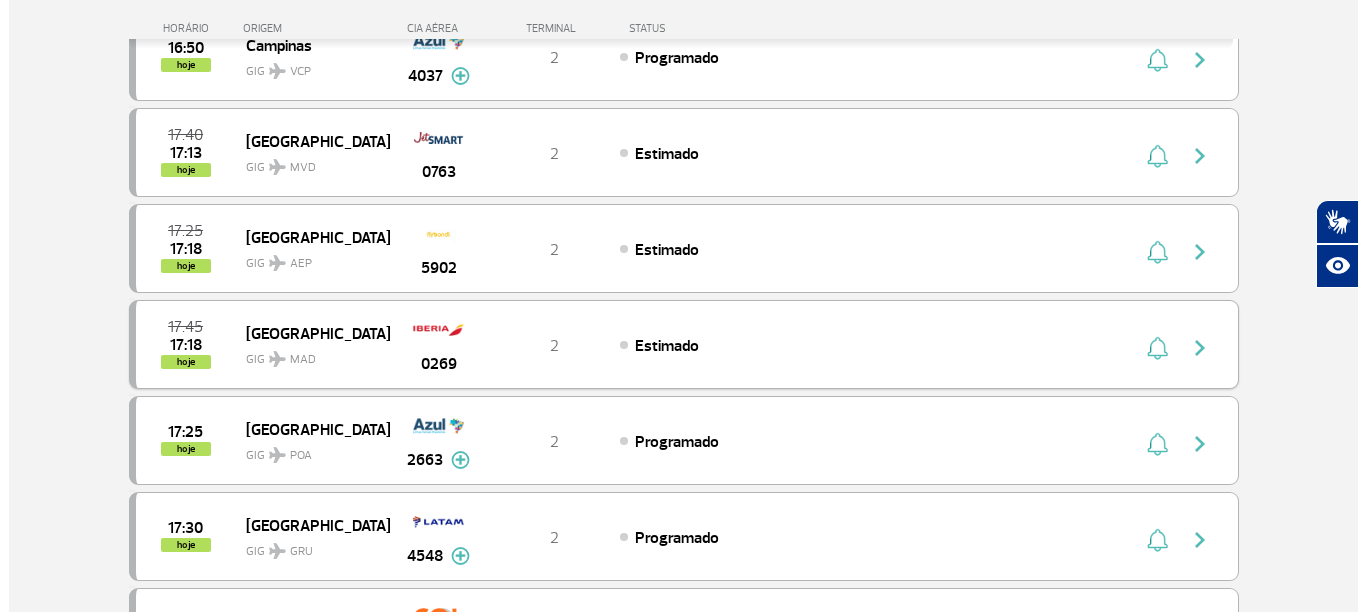 scroll, scrollTop: 0, scrollLeft: 0, axis: both 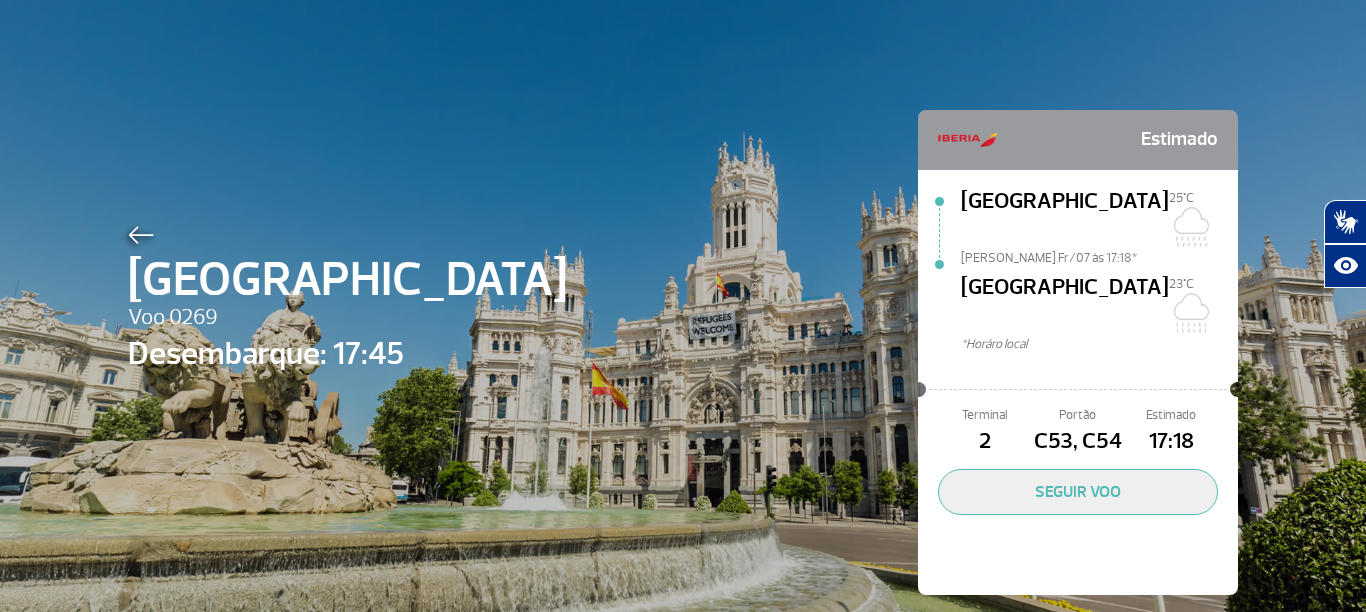 click 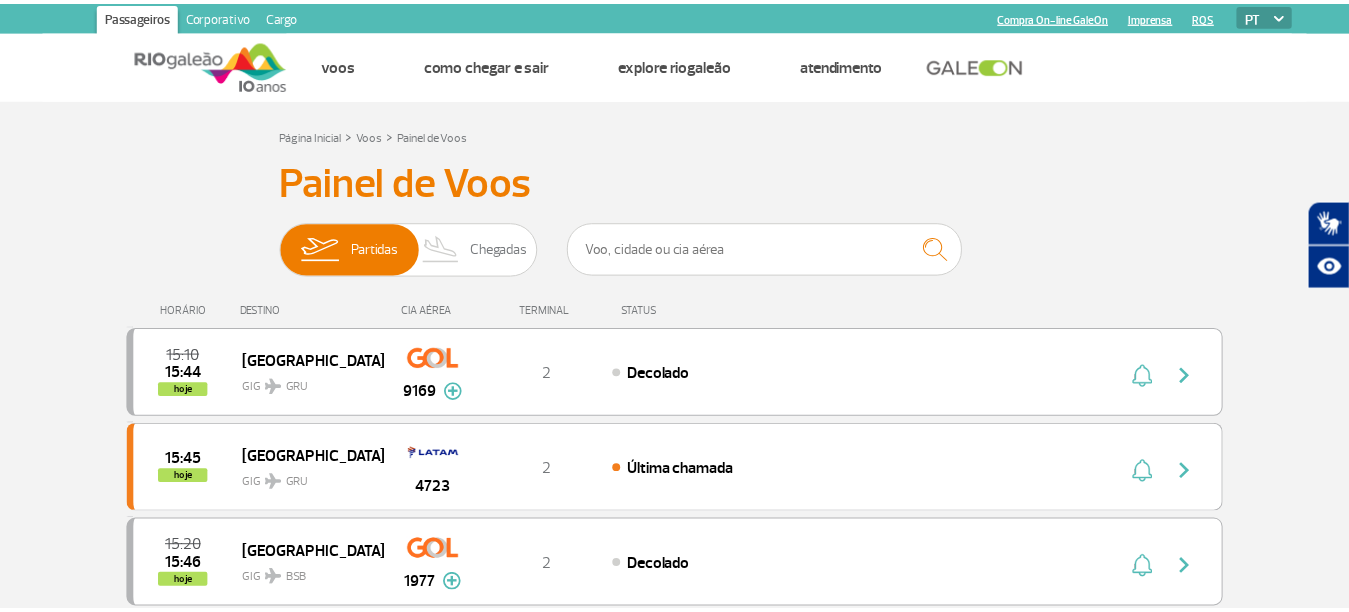 scroll, scrollTop: 0, scrollLeft: 0, axis: both 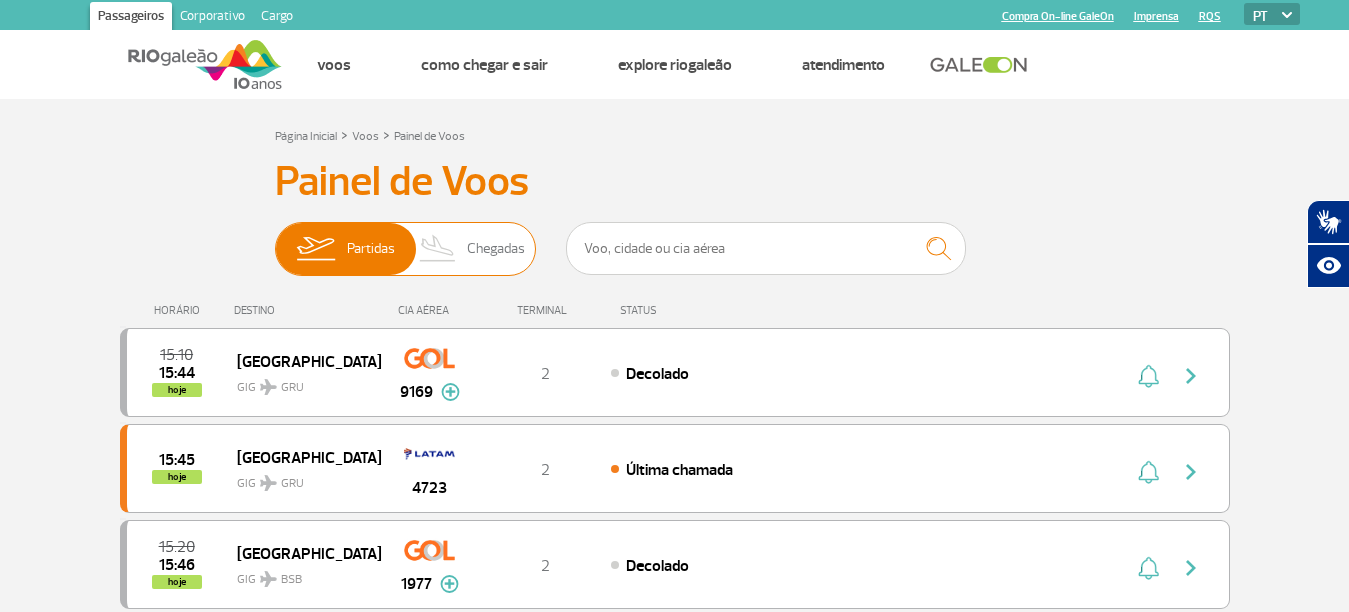click on "Chegadas" at bounding box center (496, 249) 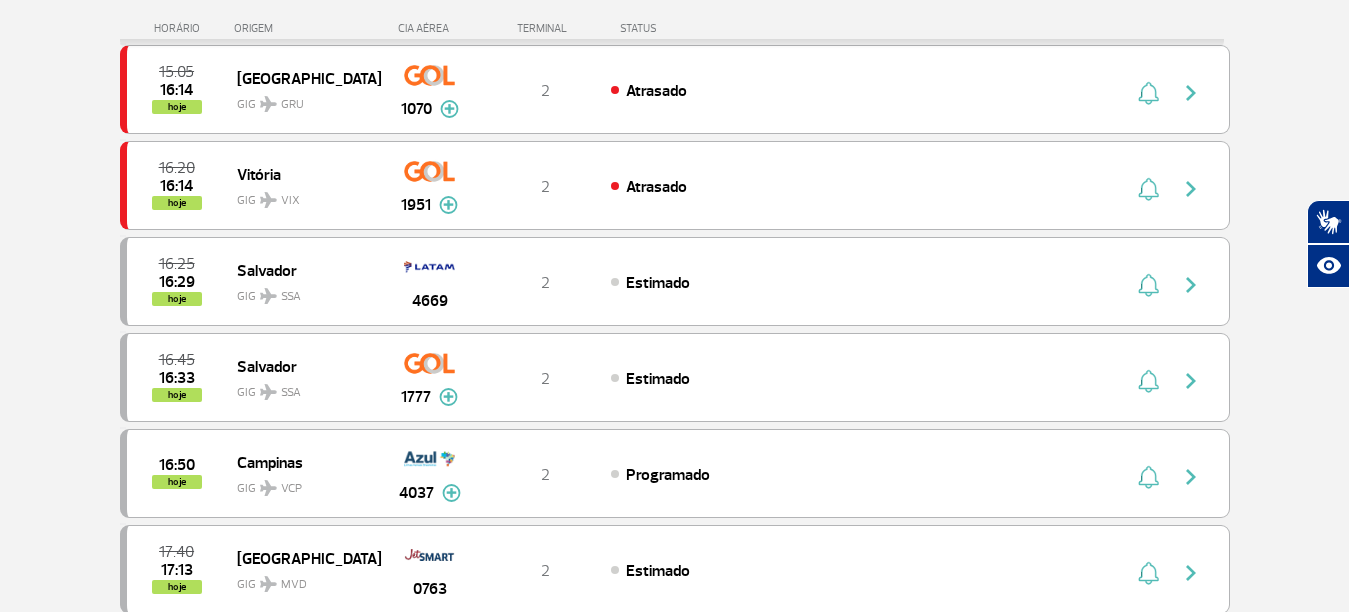 scroll, scrollTop: 699, scrollLeft: 0, axis: vertical 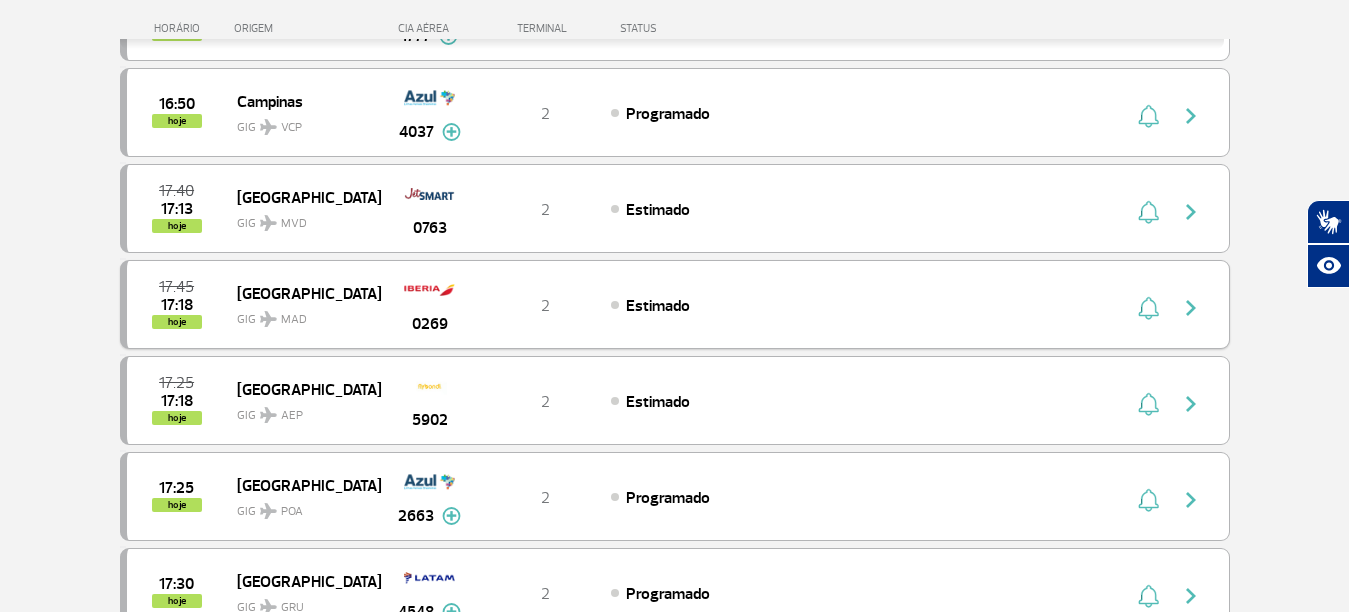 click on "Estimado" at bounding box center [658, 306] 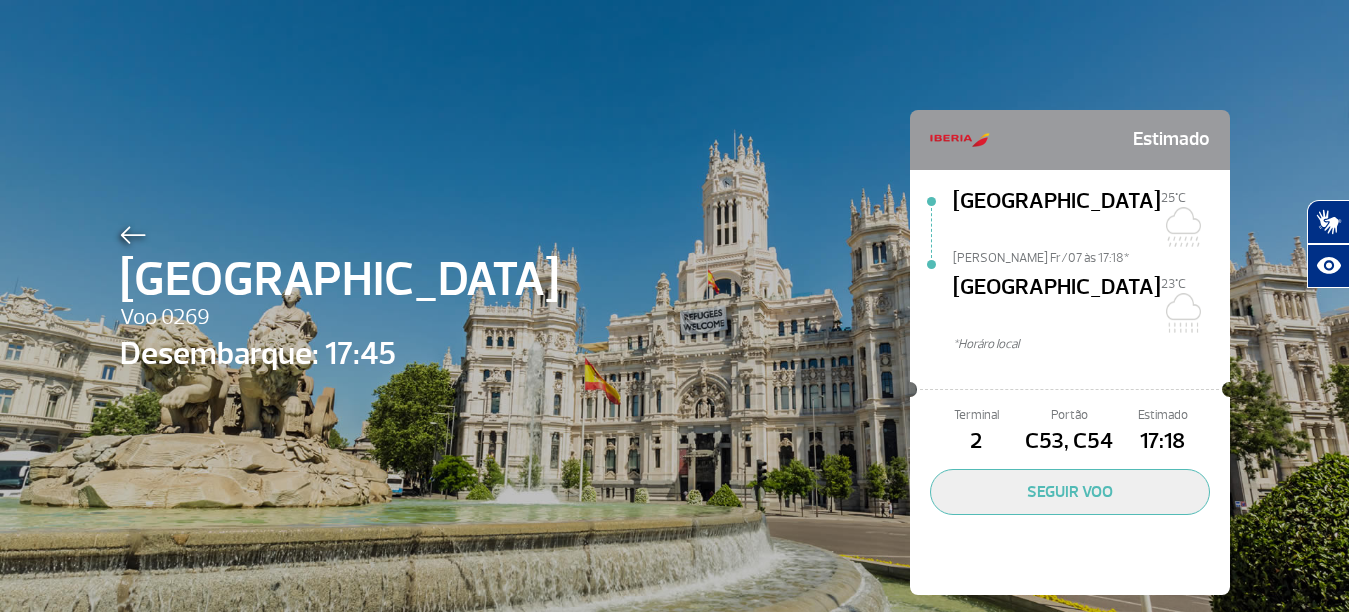 scroll, scrollTop: 0, scrollLeft: 0, axis: both 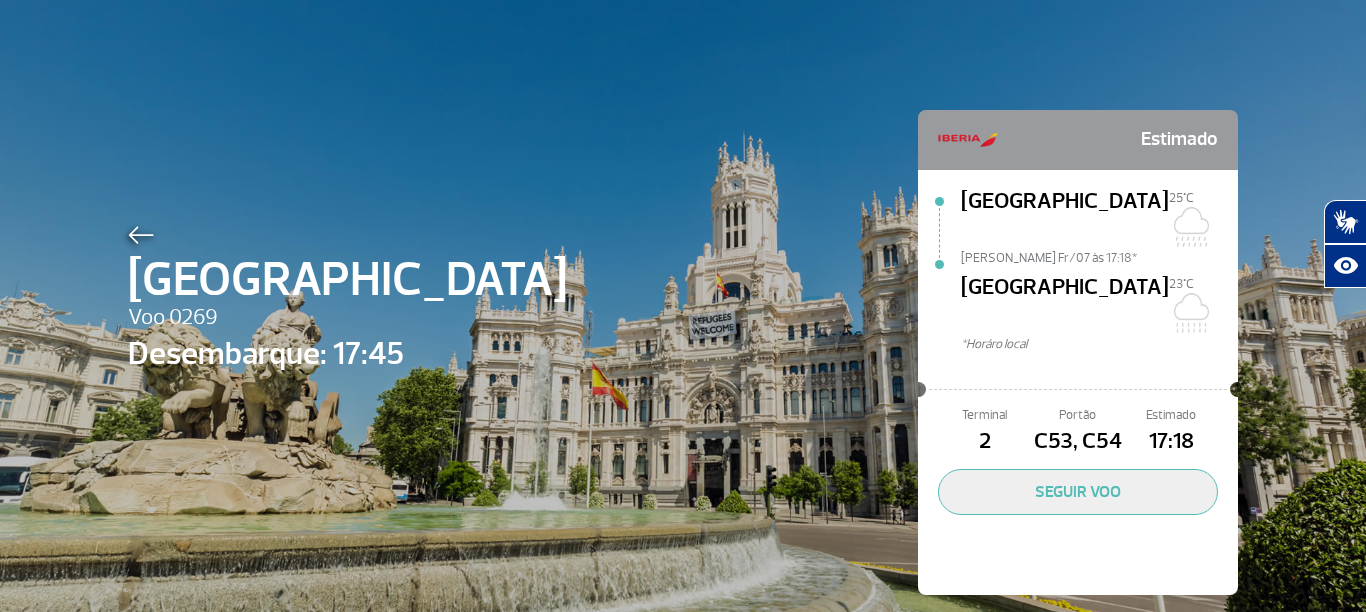 click 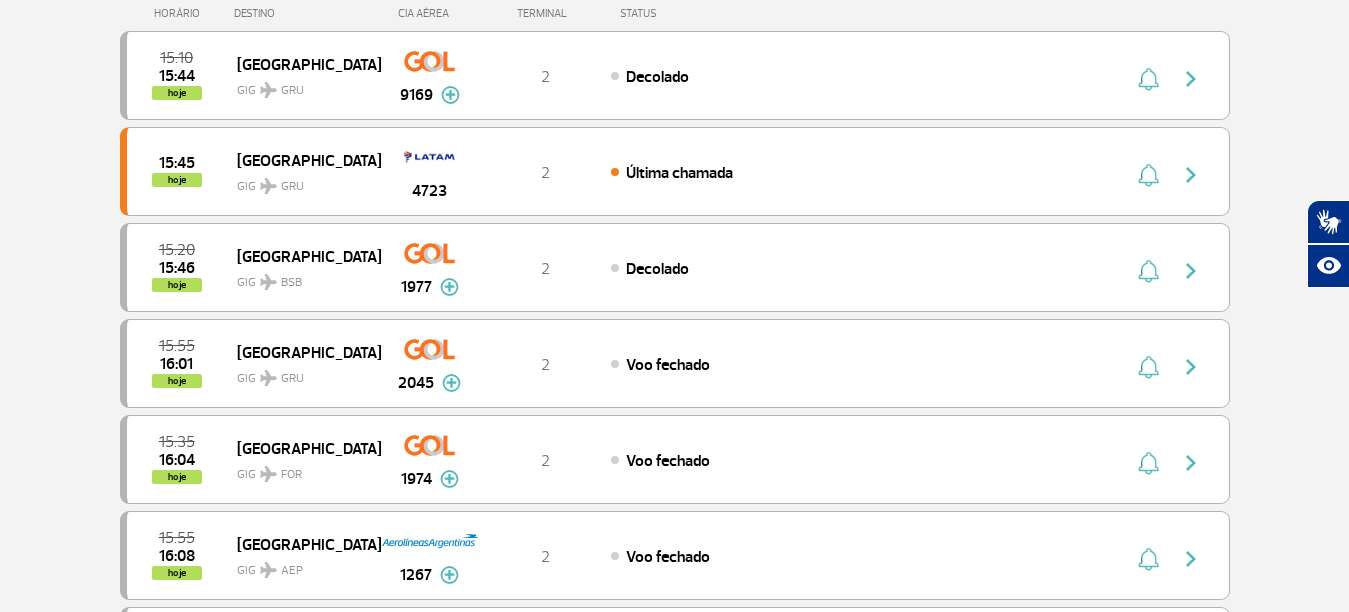 scroll, scrollTop: 0, scrollLeft: 0, axis: both 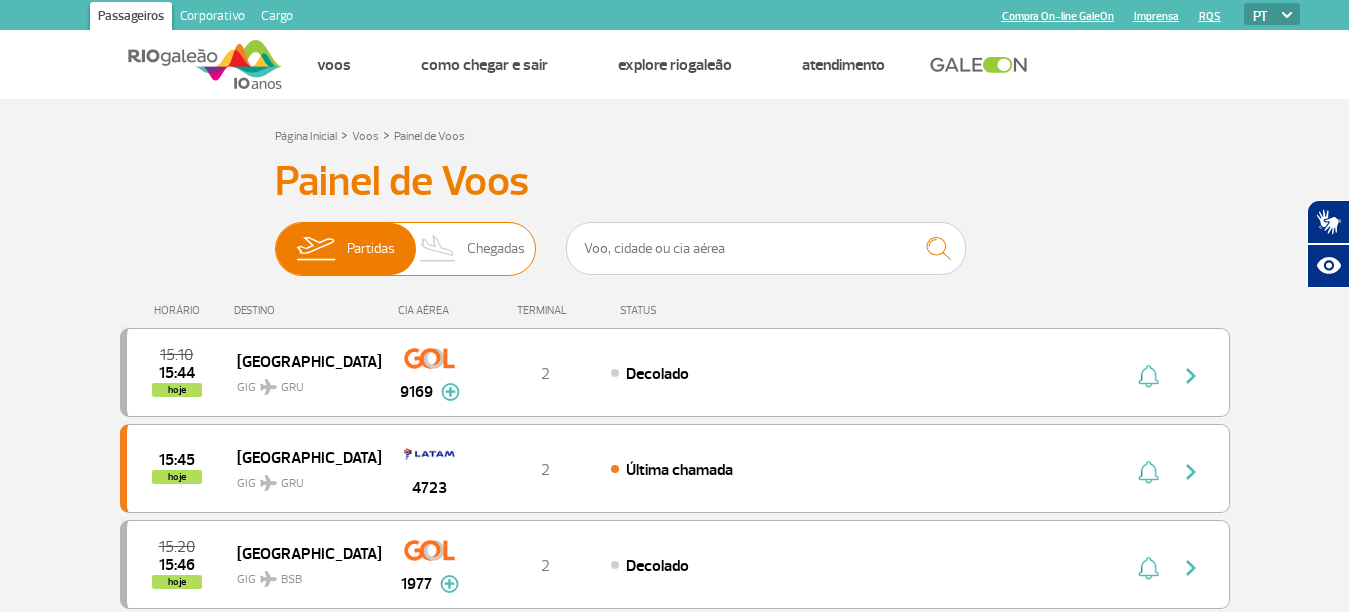 click on "Chegadas" at bounding box center [496, 249] 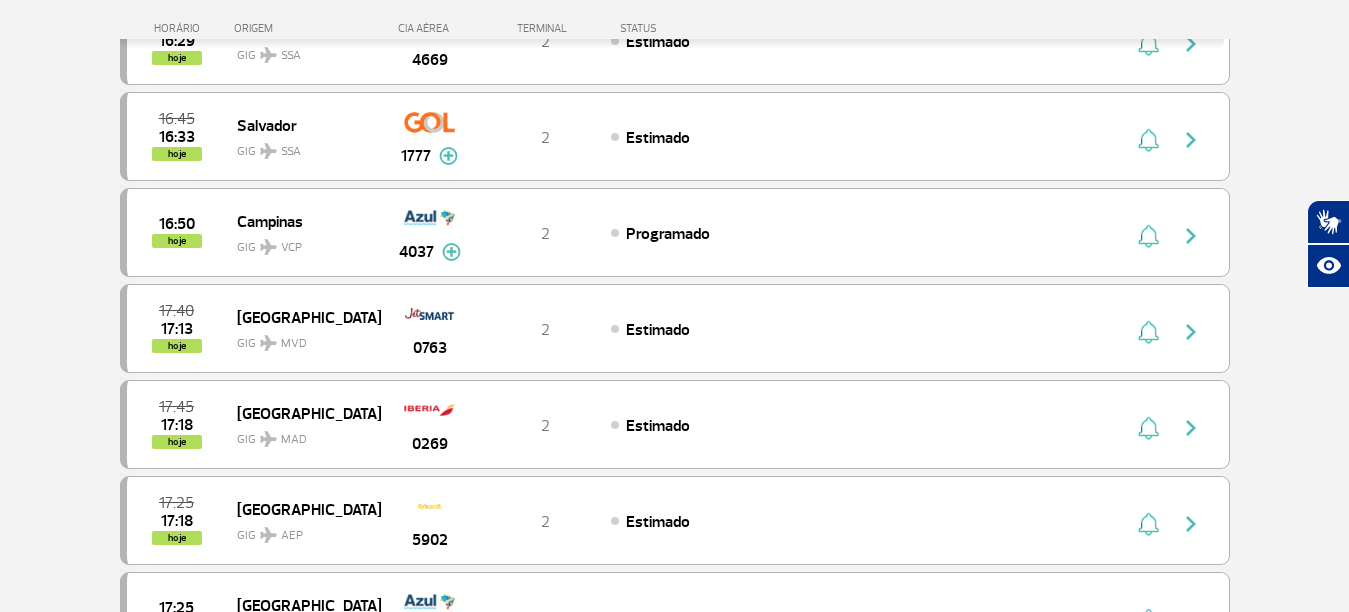 scroll, scrollTop: 931, scrollLeft: 0, axis: vertical 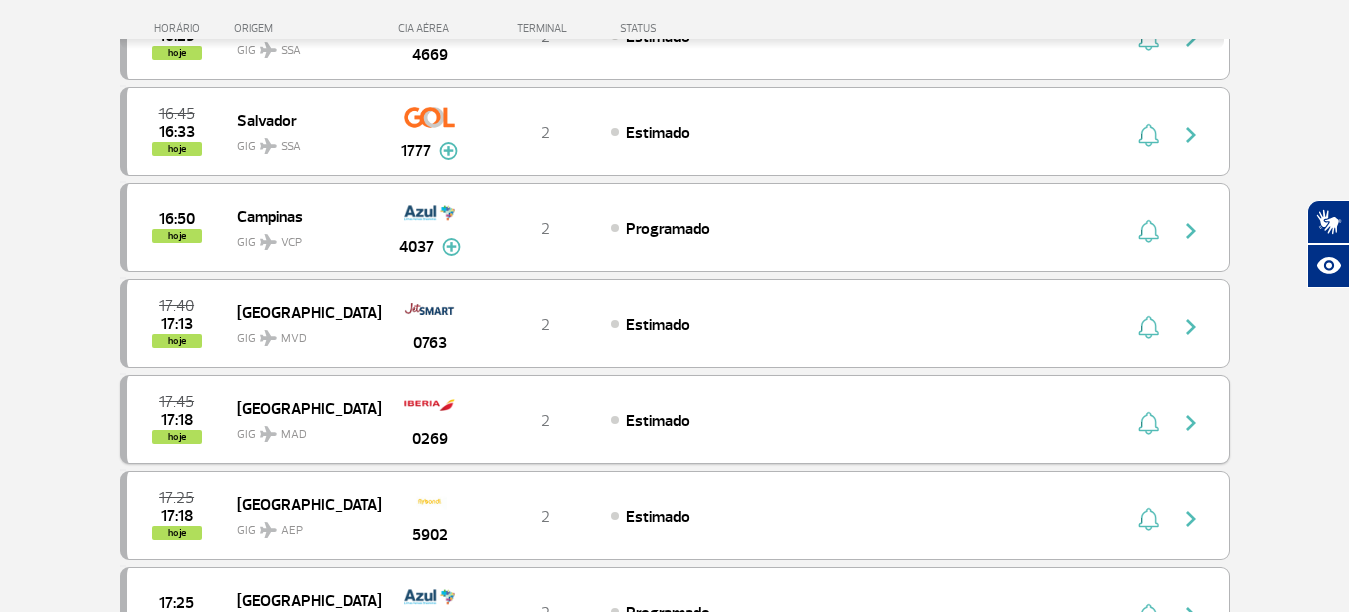 click at bounding box center (1148, 423) 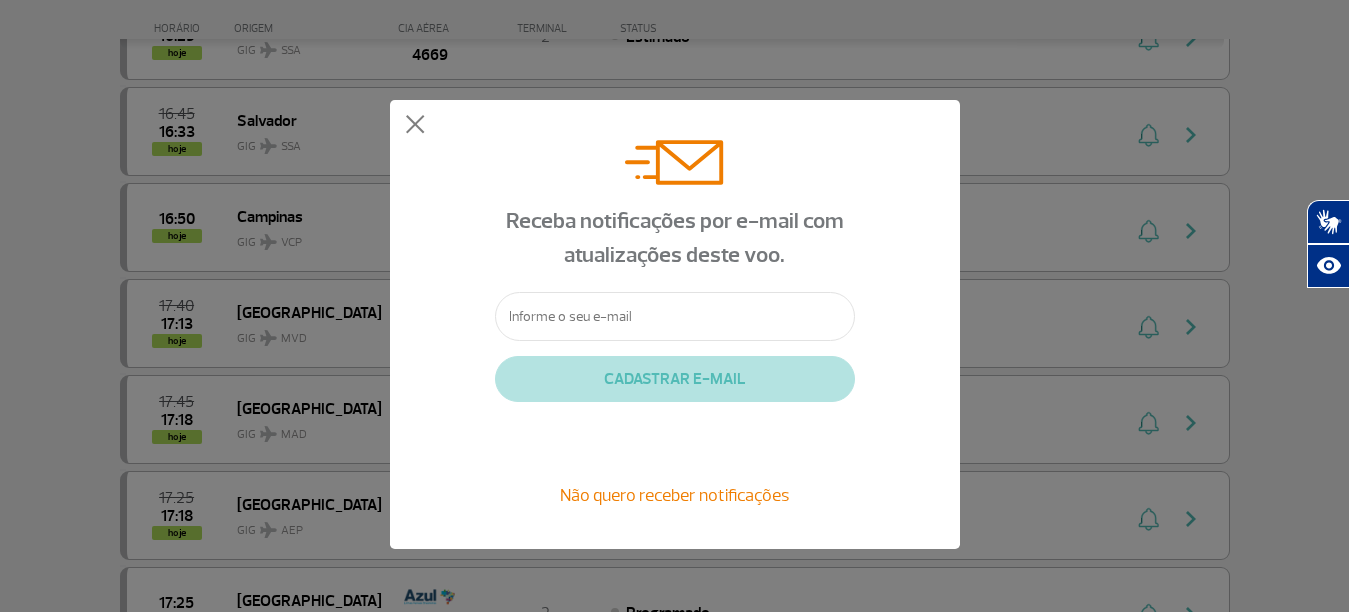 click on "Receba notificações por e-mail com atualizações deste voo.   CADASTRAR E-MAIL   Não quero receber notificações" 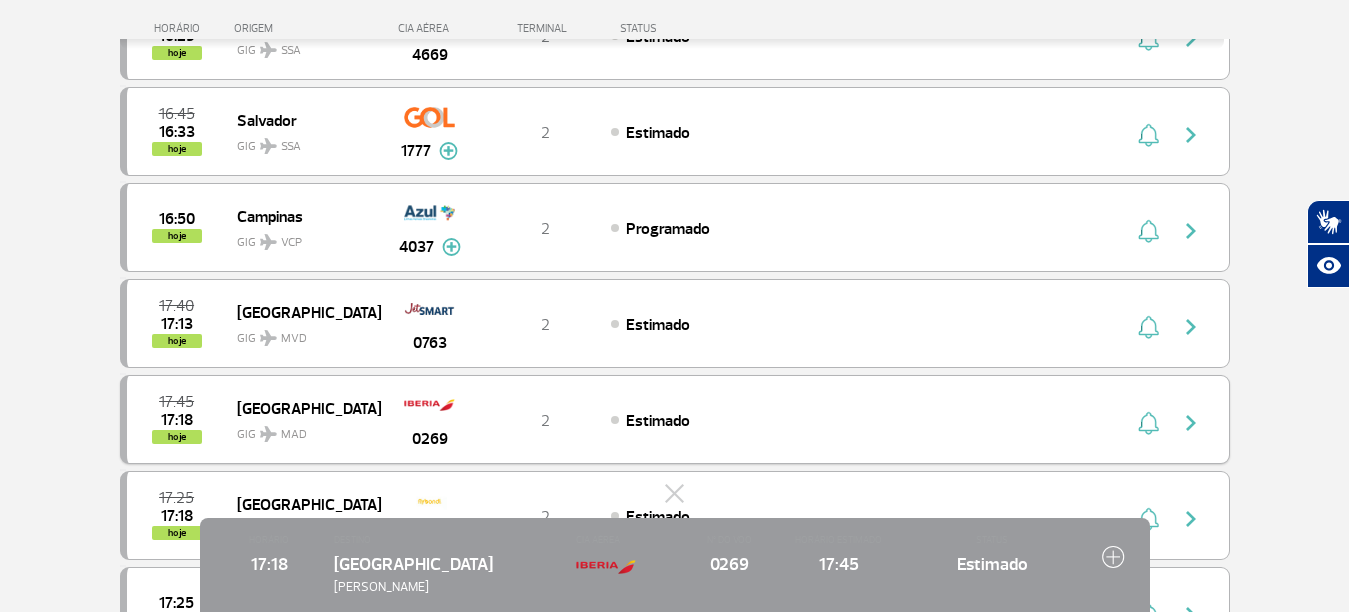 click on "2" at bounding box center [545, 421] 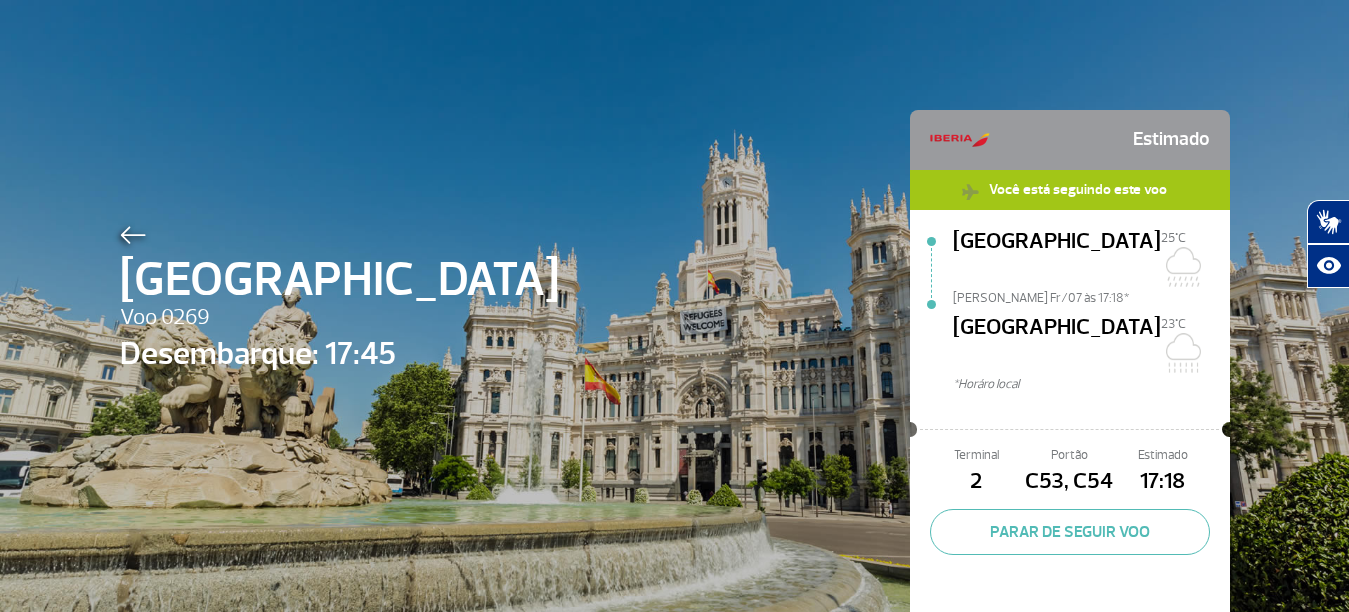 scroll, scrollTop: 0, scrollLeft: 0, axis: both 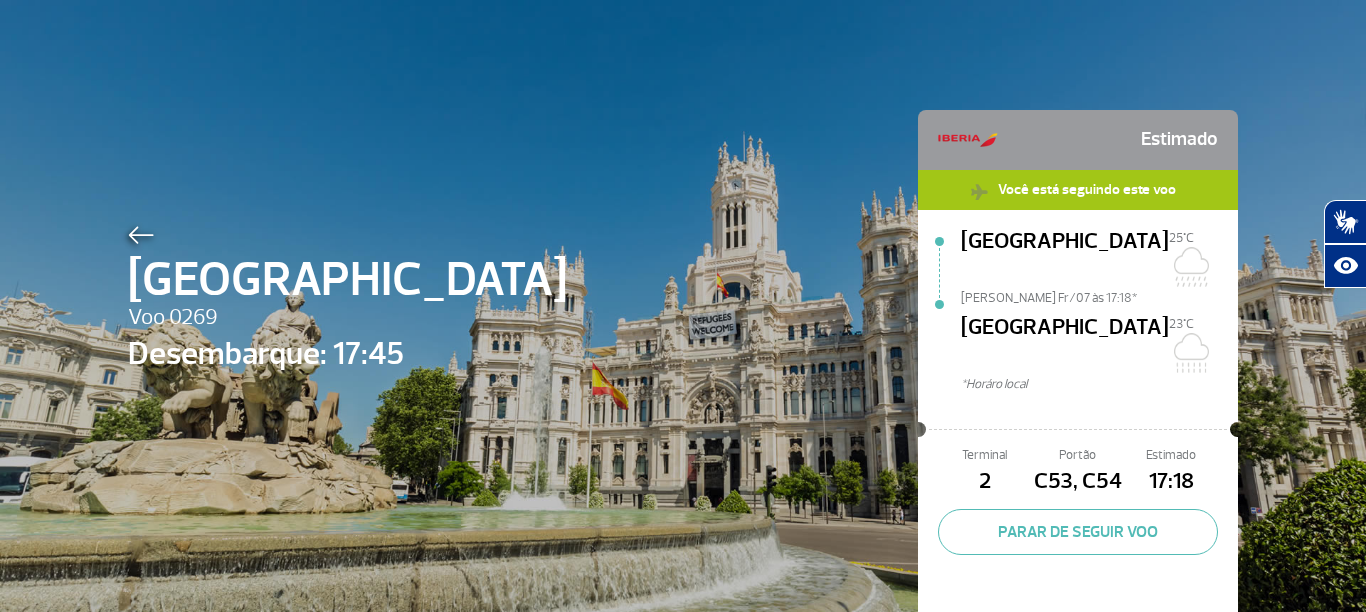 click 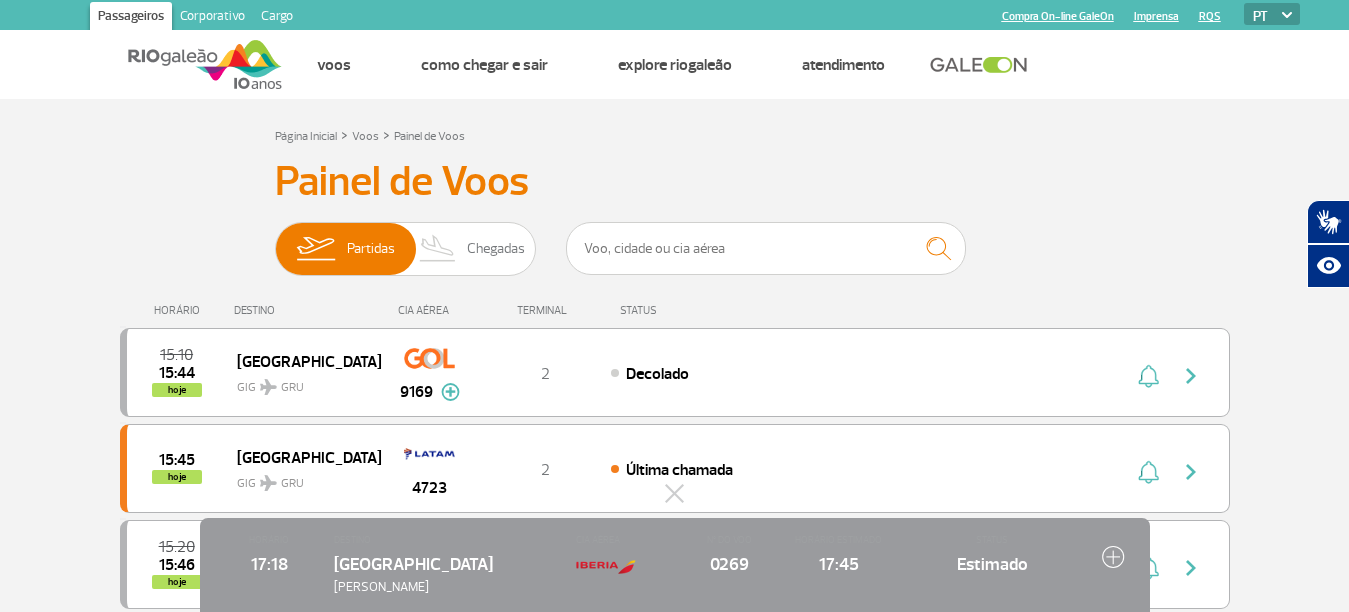 click 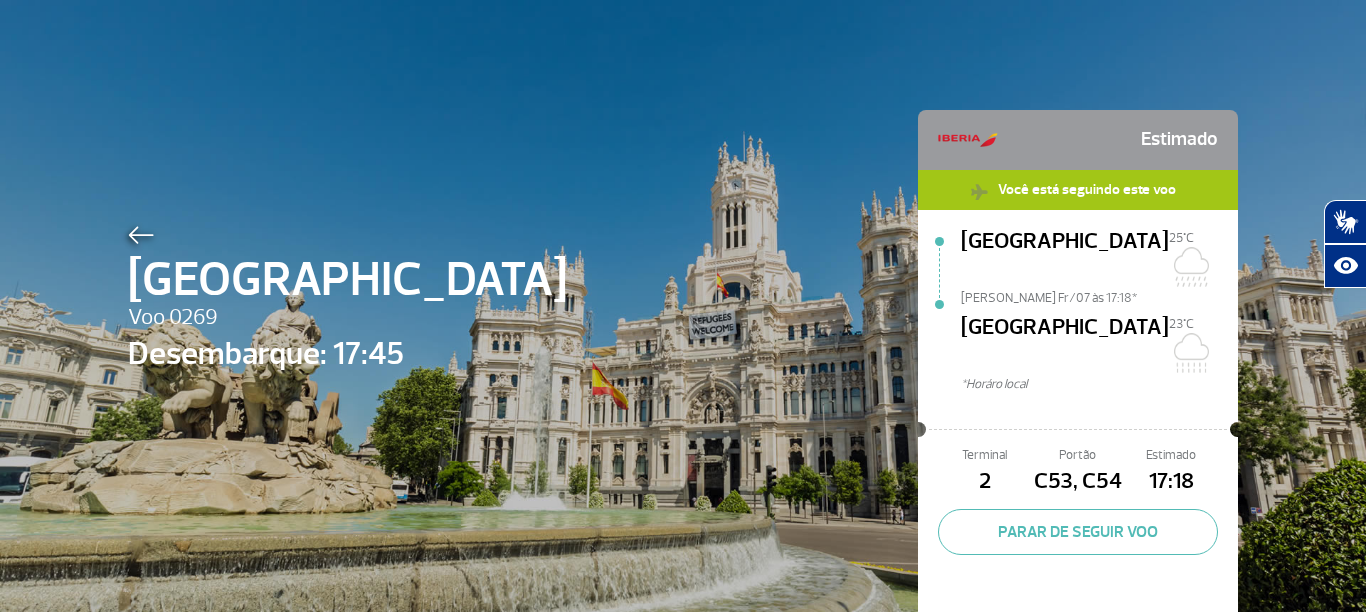 click 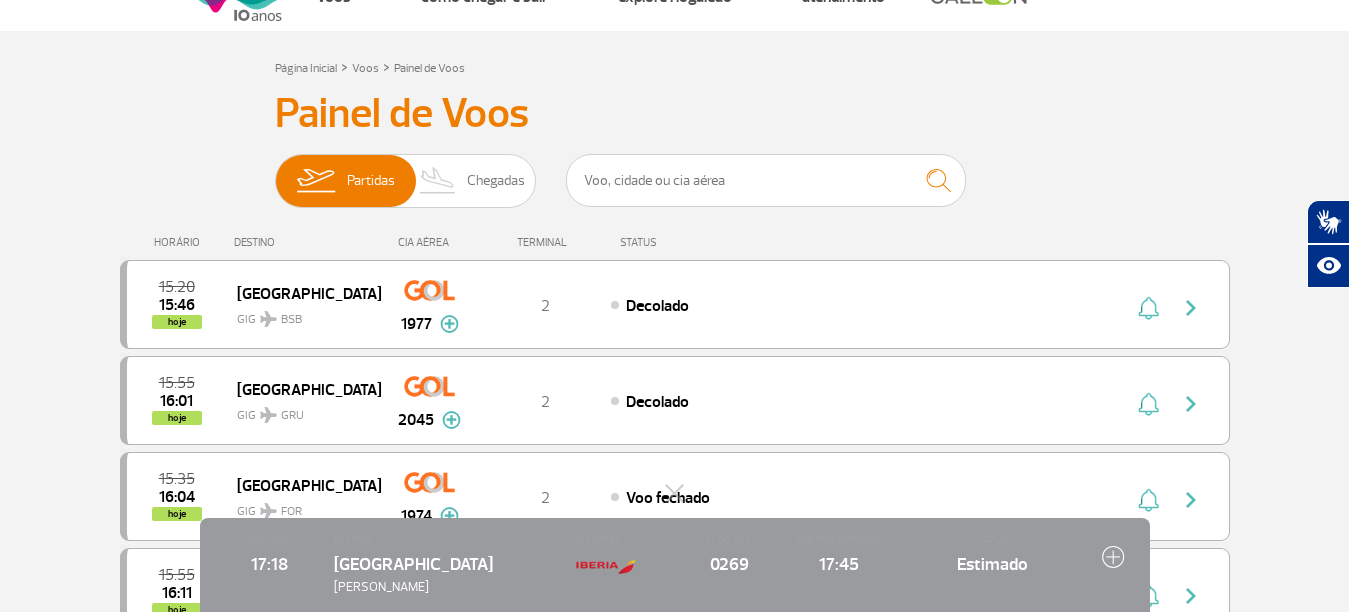 scroll, scrollTop: 77, scrollLeft: 0, axis: vertical 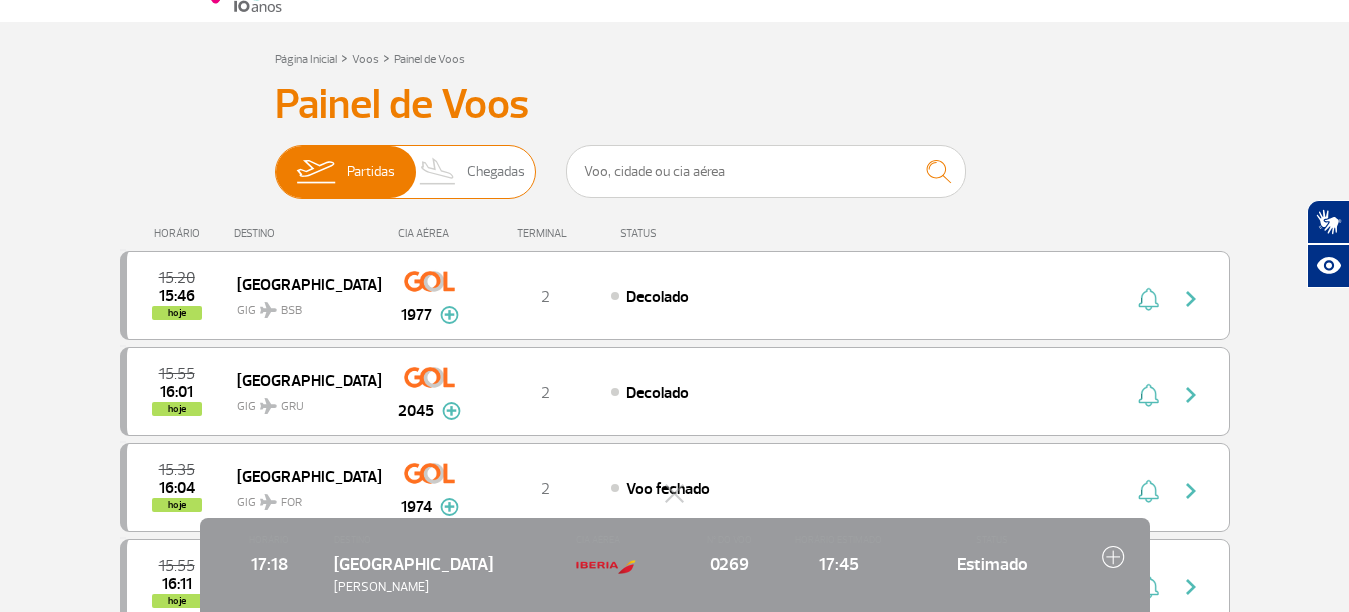 click on "Chegadas" at bounding box center (496, 172) 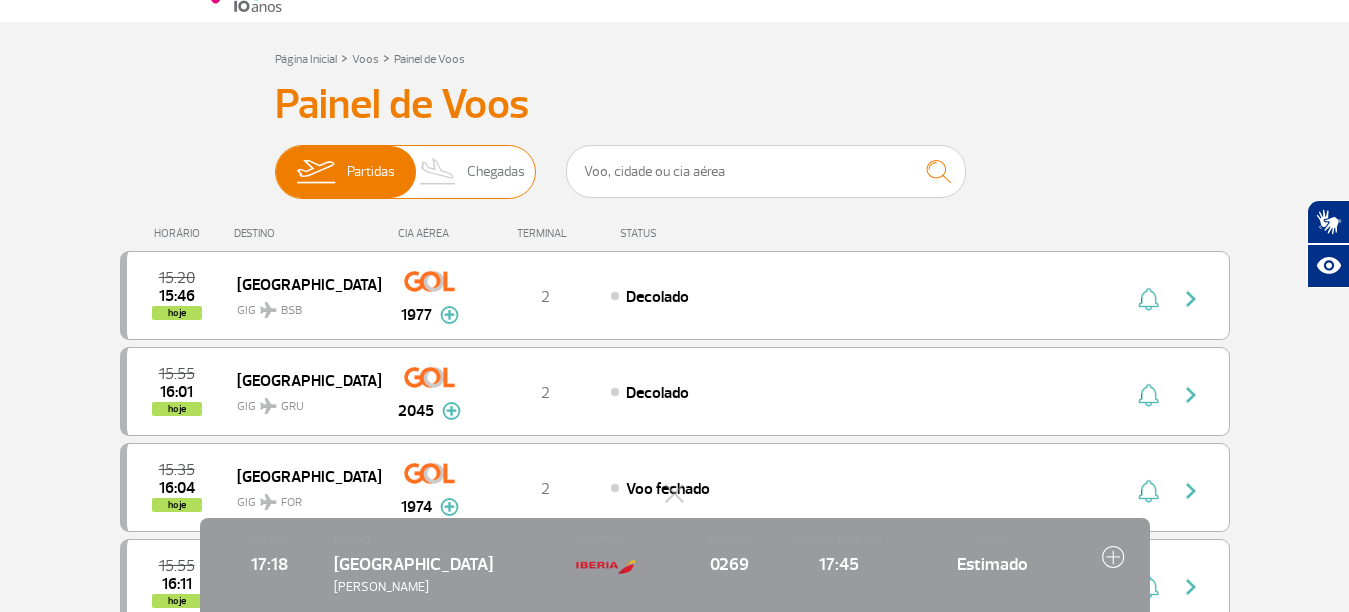 click on "Partidas   Chegadas" at bounding box center [275, 162] 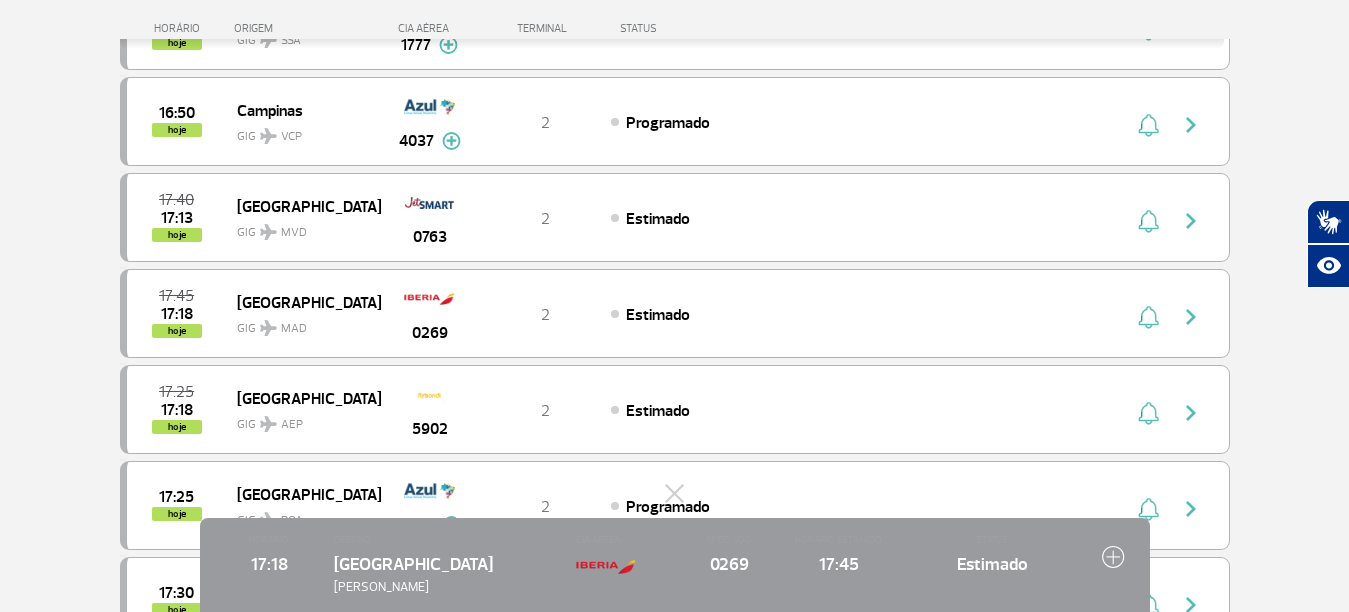 scroll, scrollTop: 1032, scrollLeft: 0, axis: vertical 